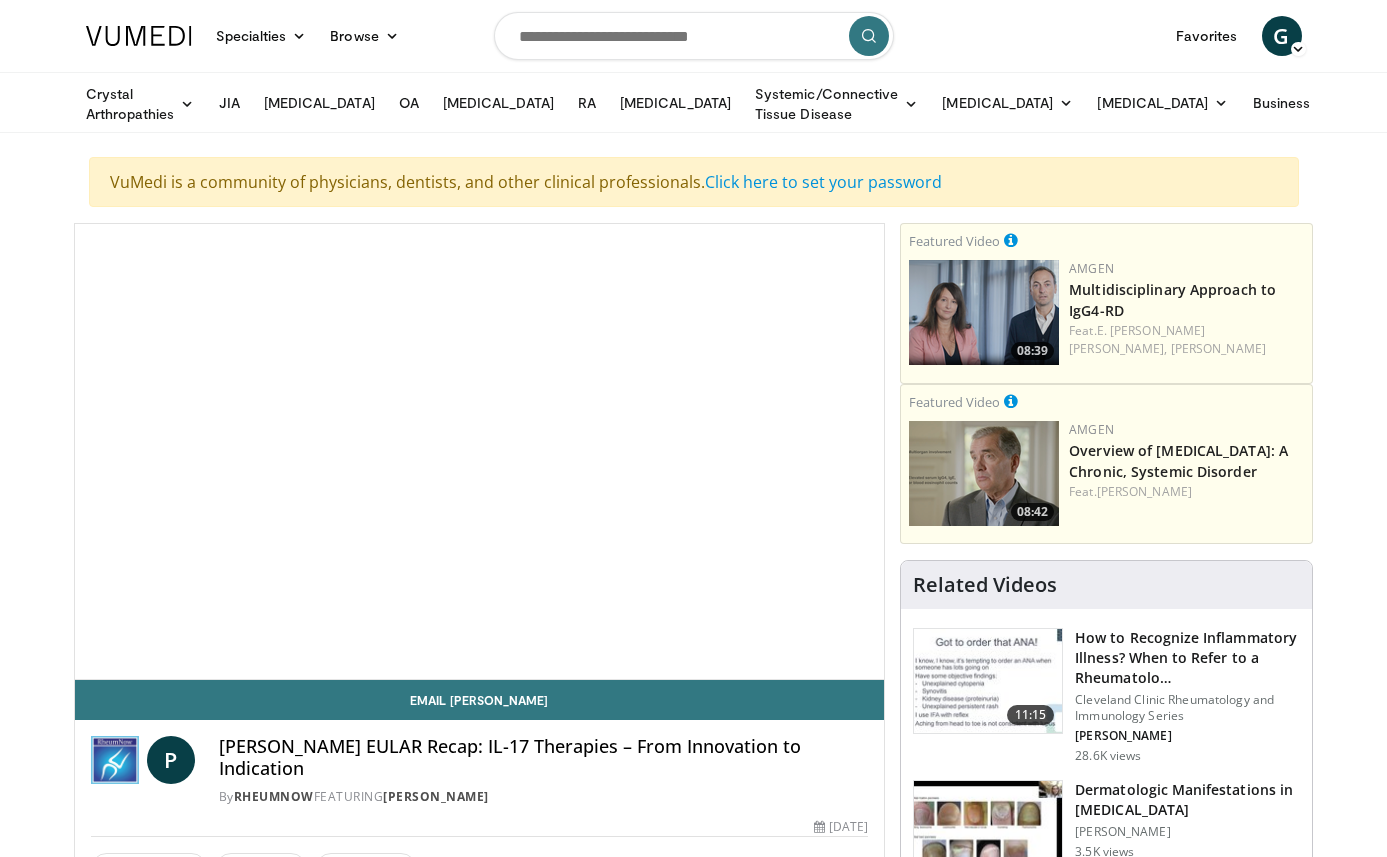 scroll, scrollTop: 0, scrollLeft: 0, axis: both 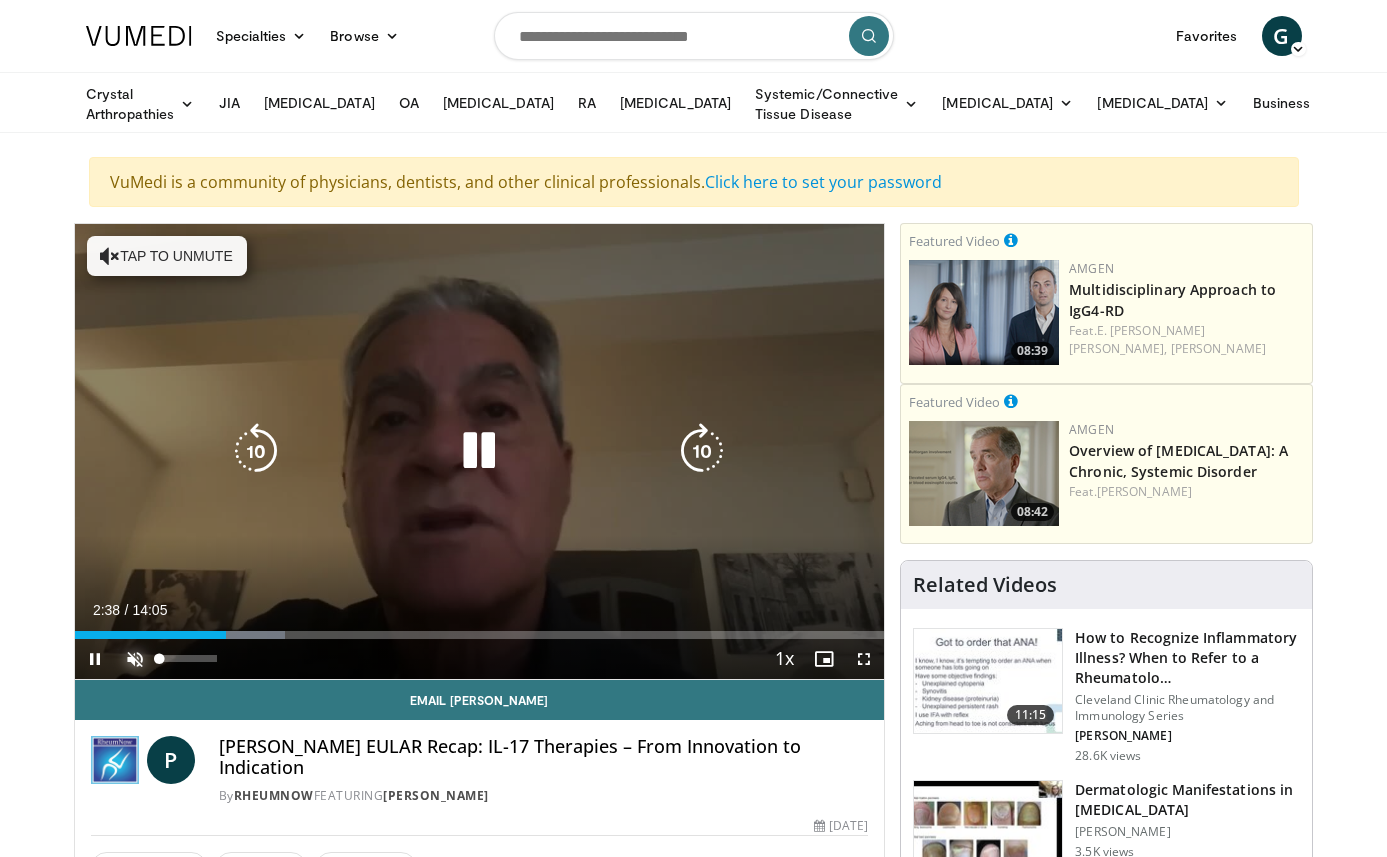 click at bounding box center [135, 659] 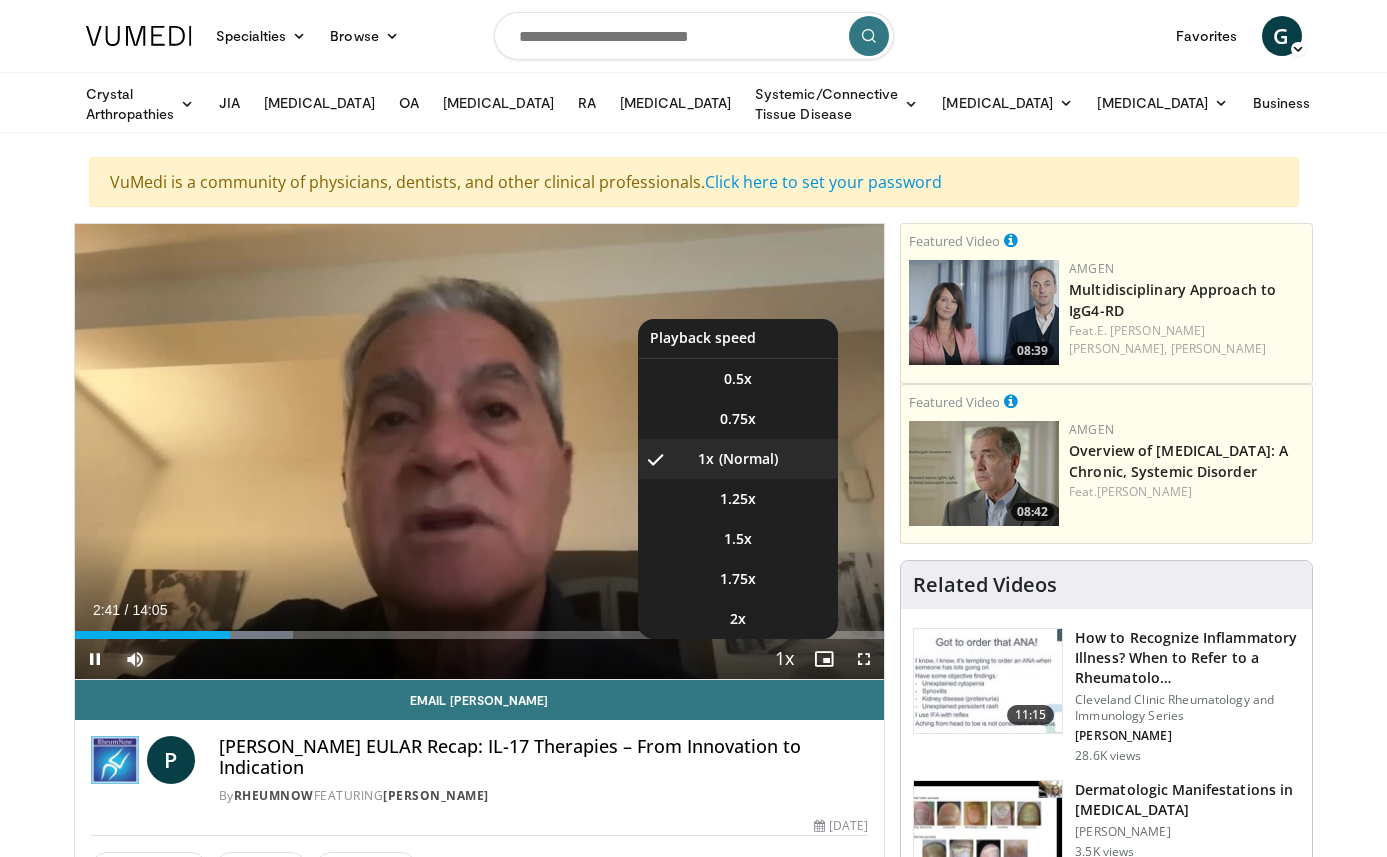 type 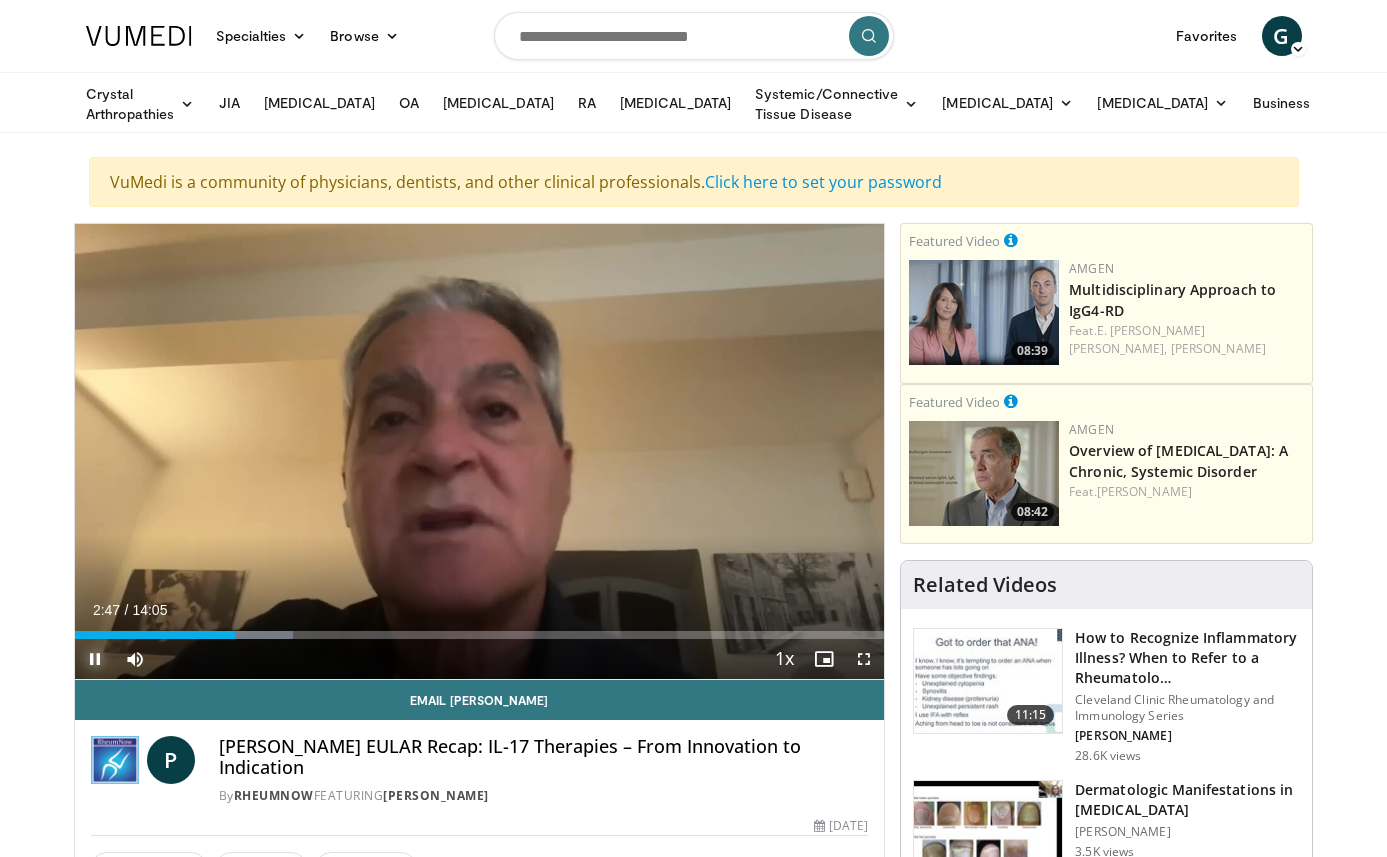 click at bounding box center (95, 659) 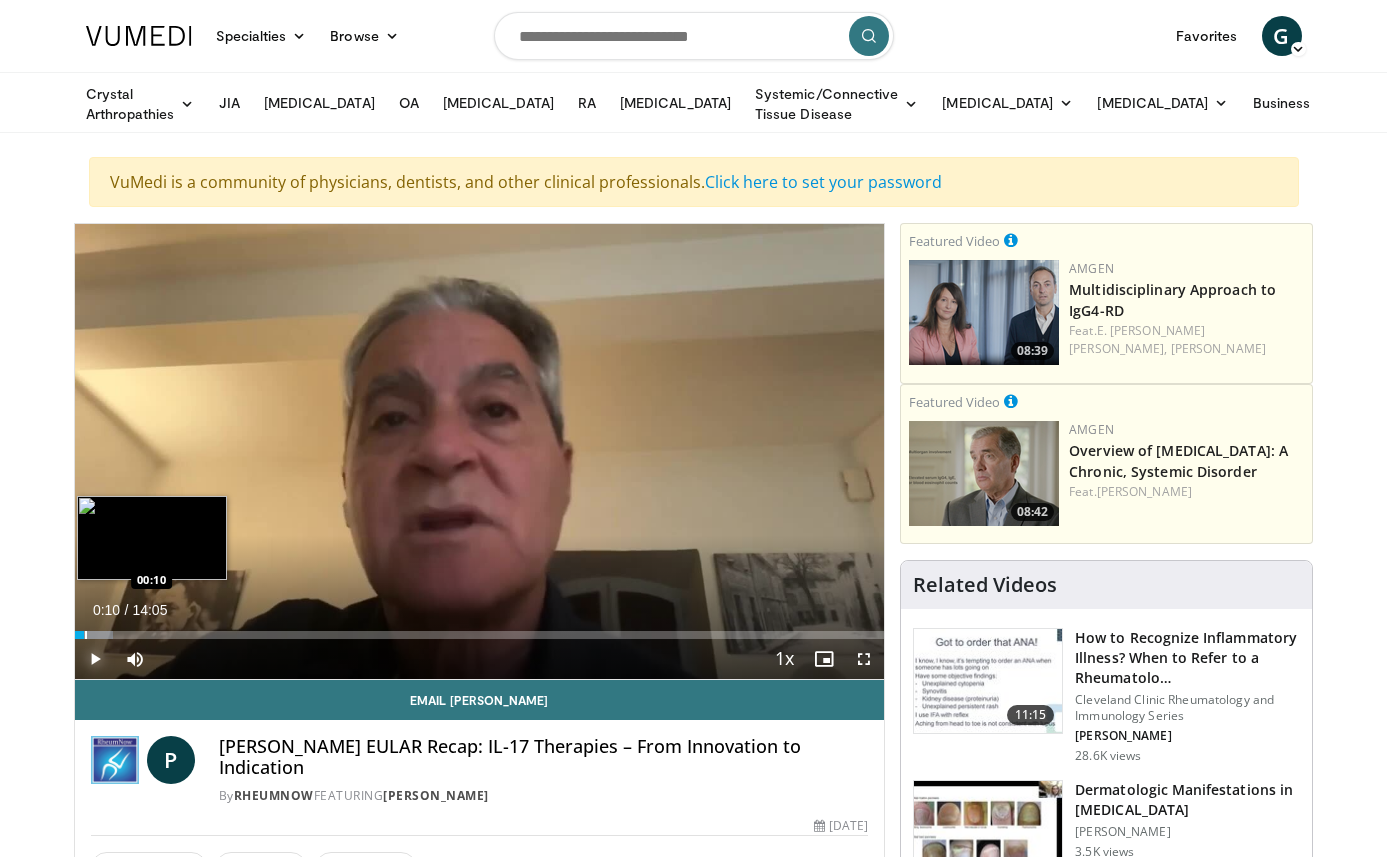 click on "00:10" at bounding box center (80, 635) 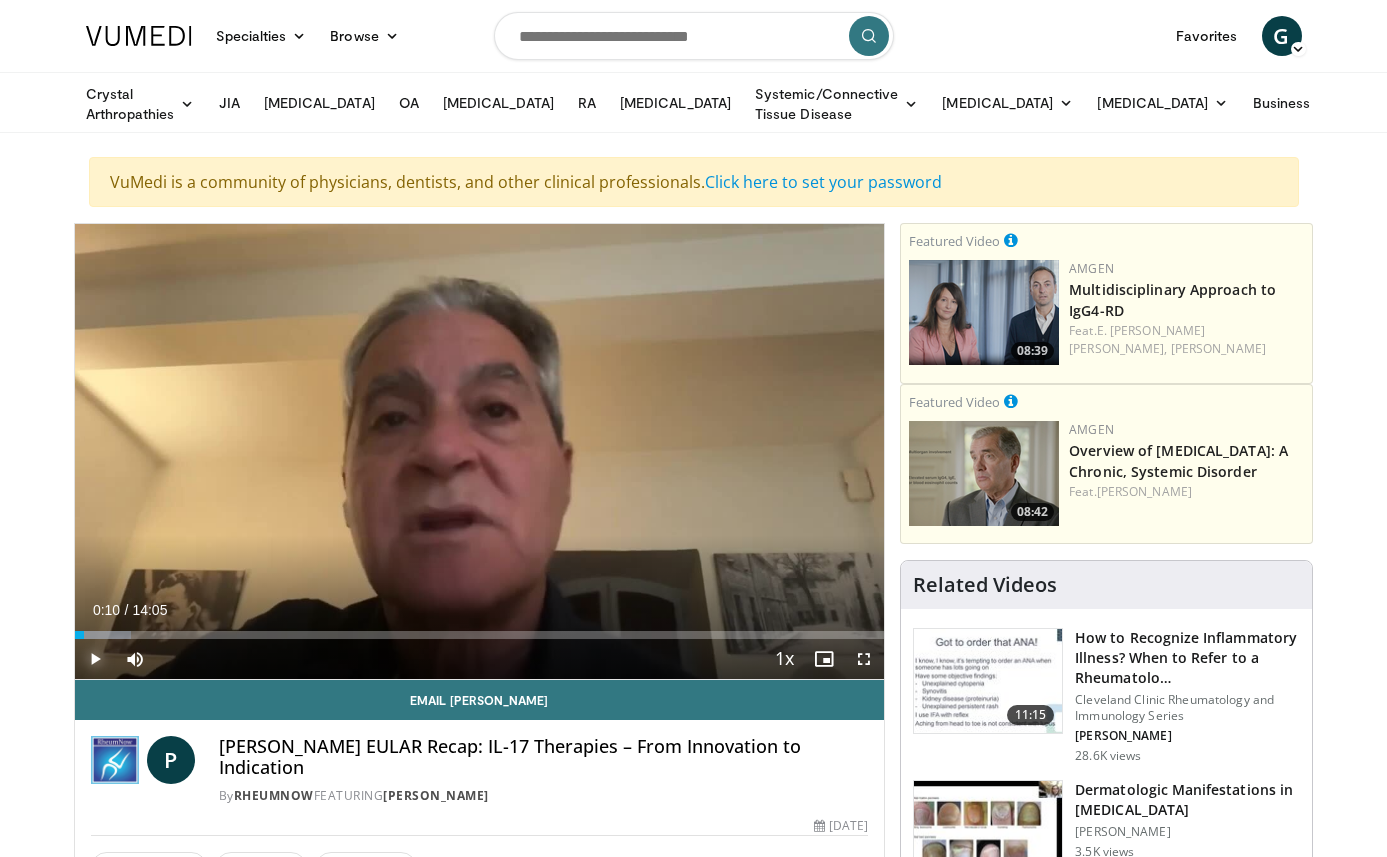 click at bounding box center [95, 659] 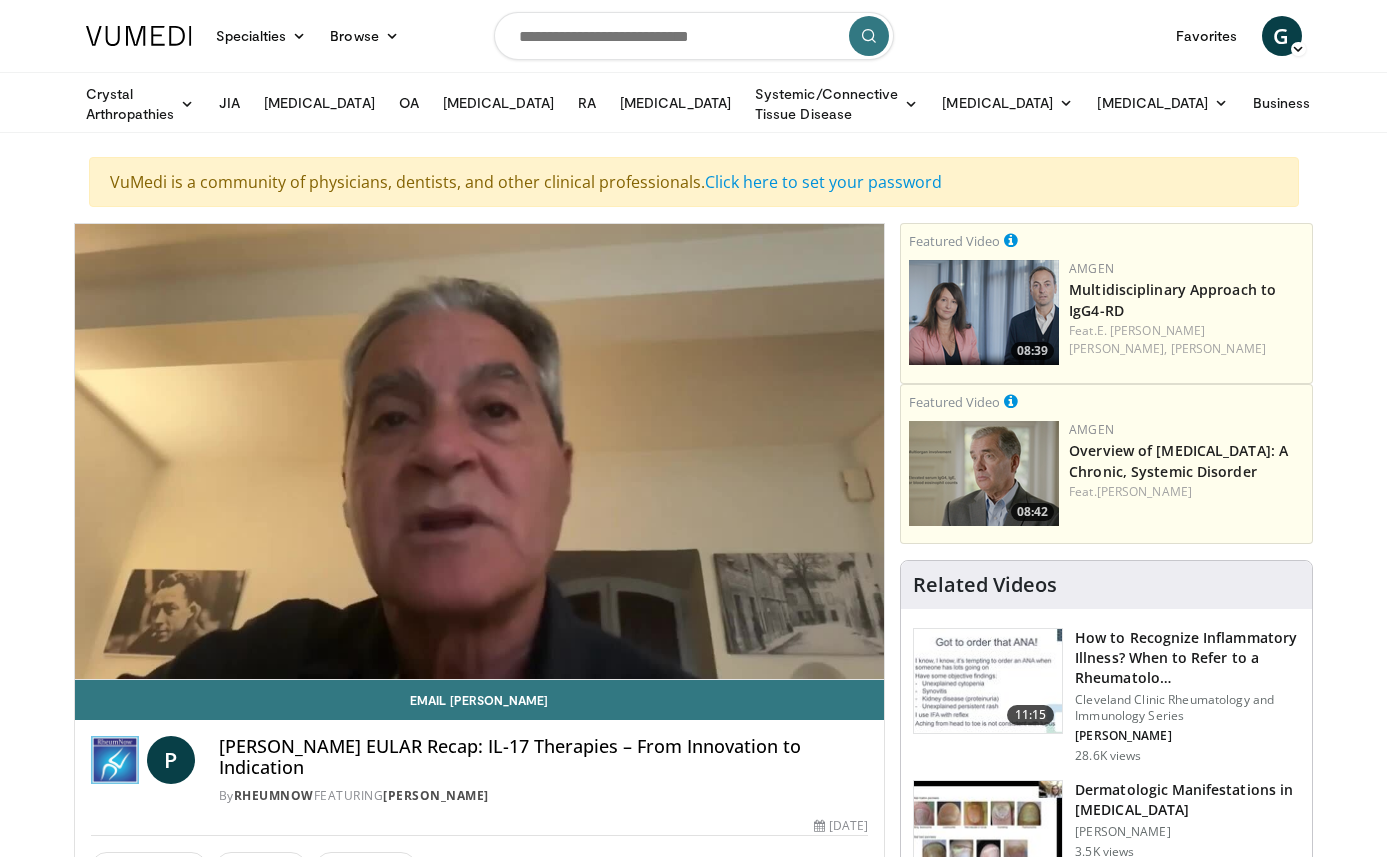 type 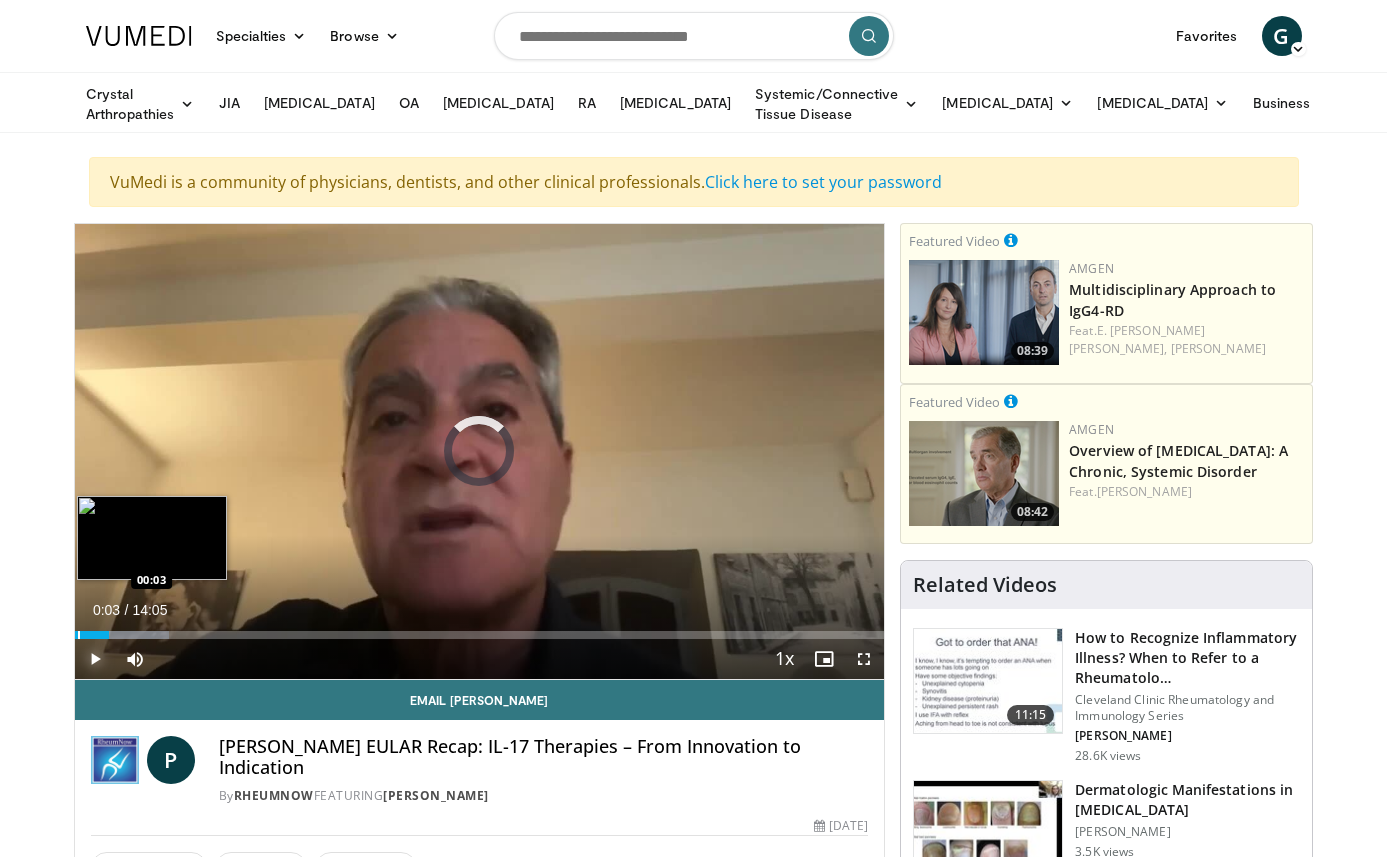 click on "Loaded :  11.73% 00:03 00:03" at bounding box center [480, 635] 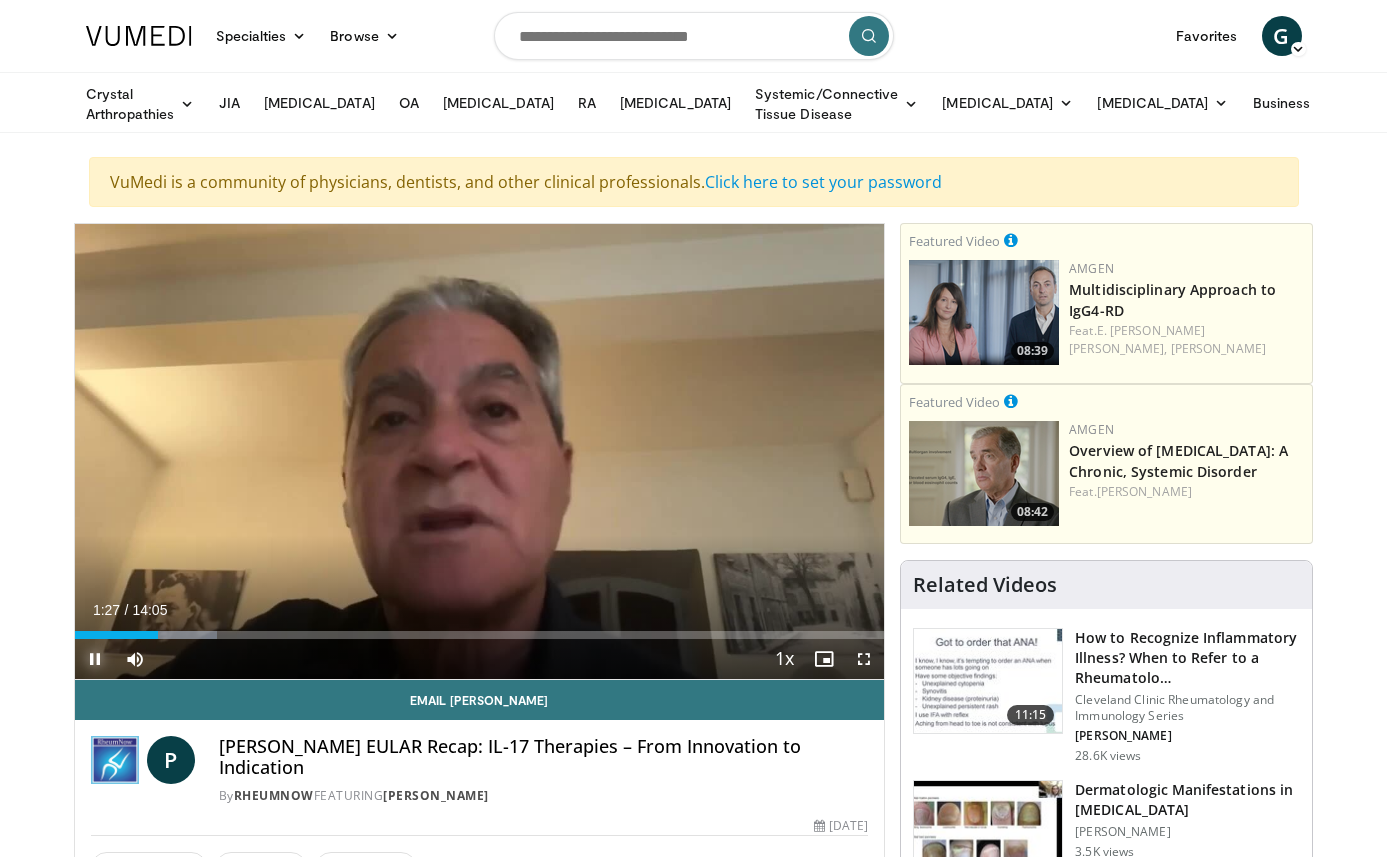 click at bounding box center [95, 659] 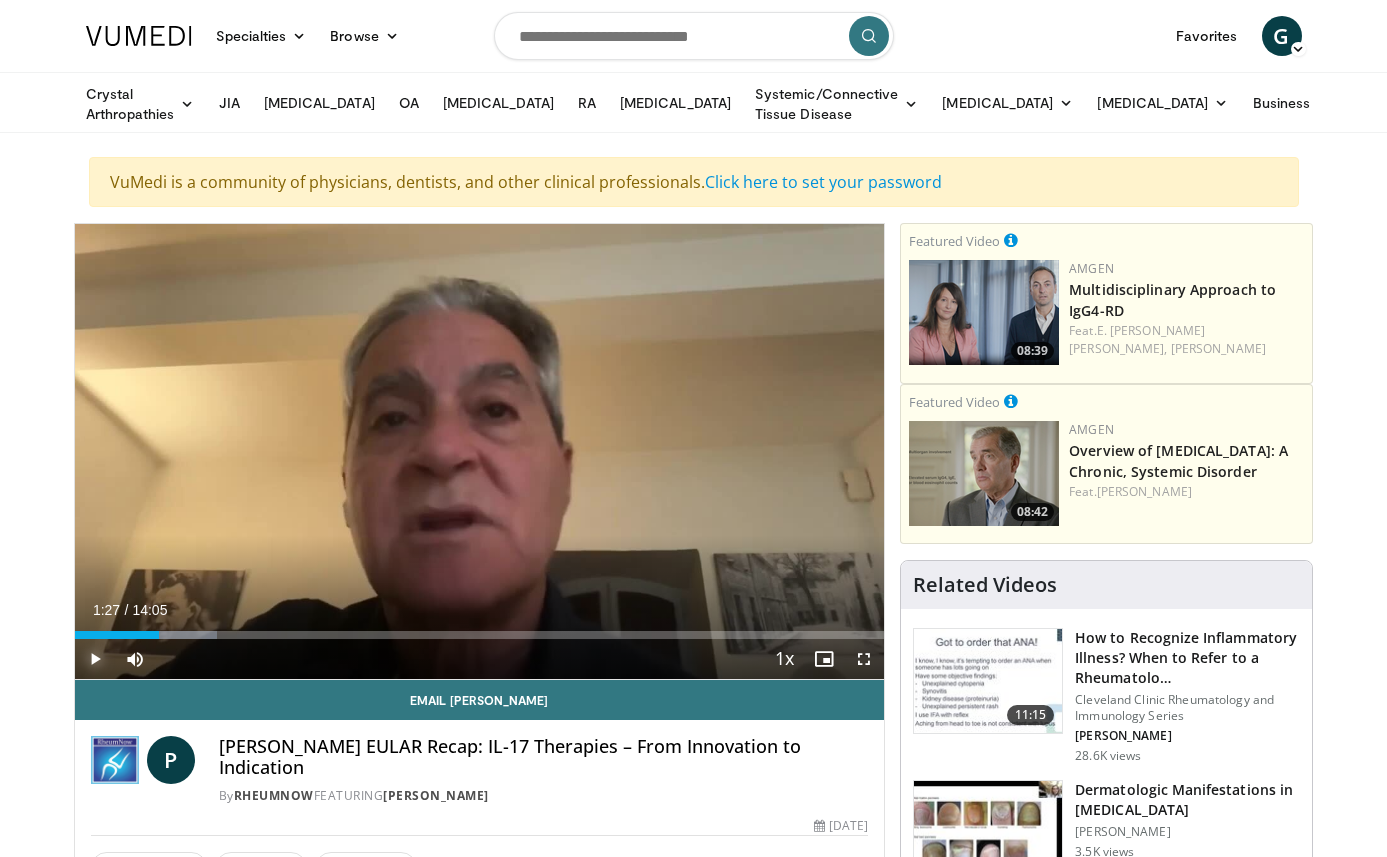 click at bounding box center (95, 659) 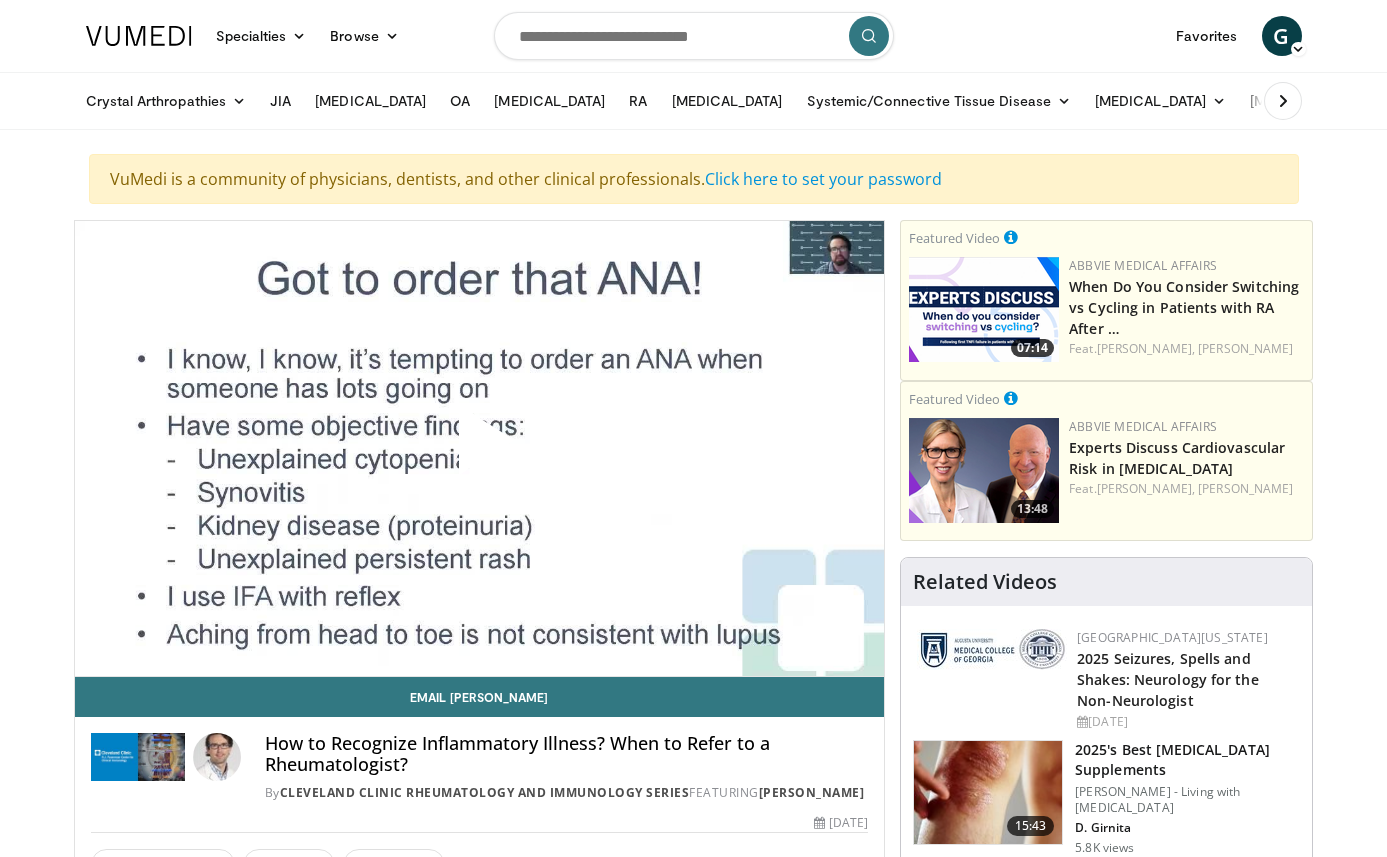 scroll, scrollTop: 0, scrollLeft: 0, axis: both 